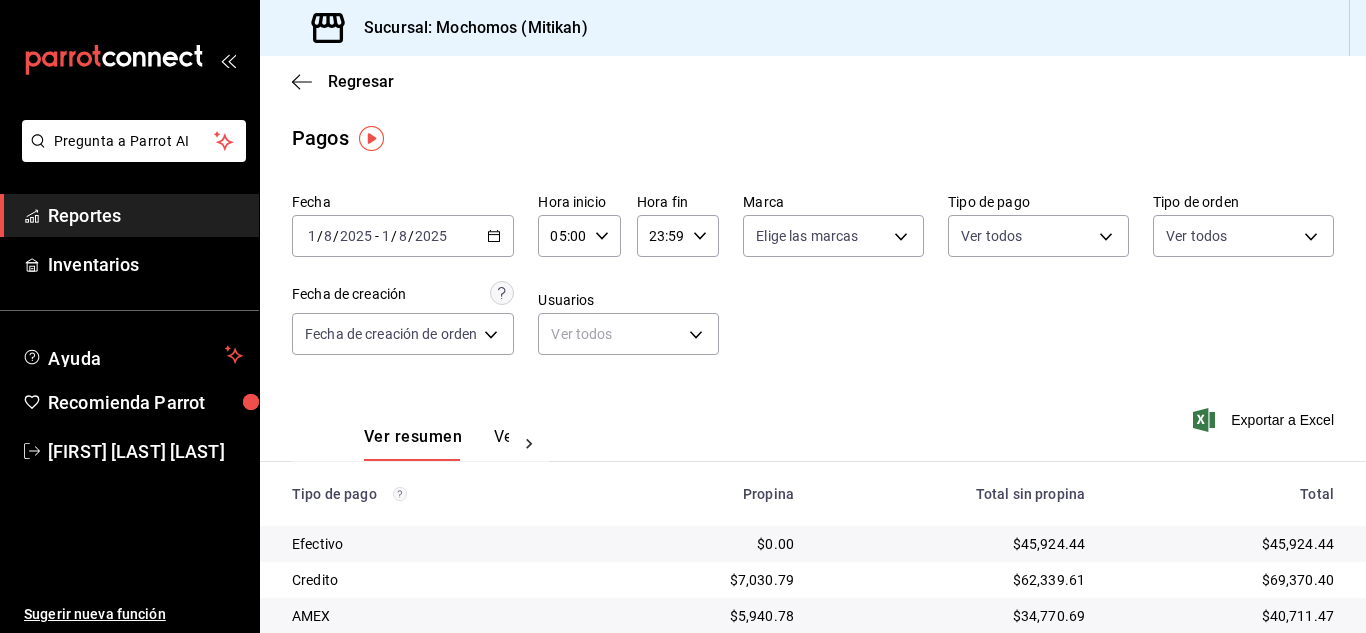 scroll, scrollTop: 0, scrollLeft: 0, axis: both 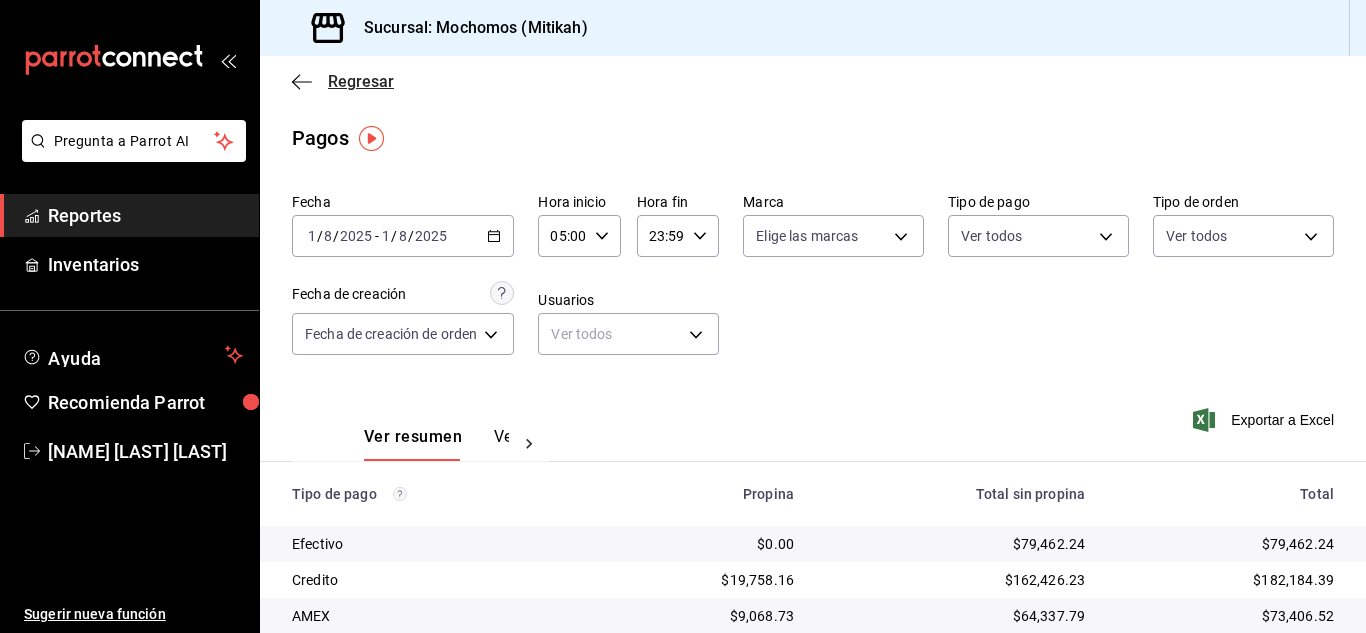 click 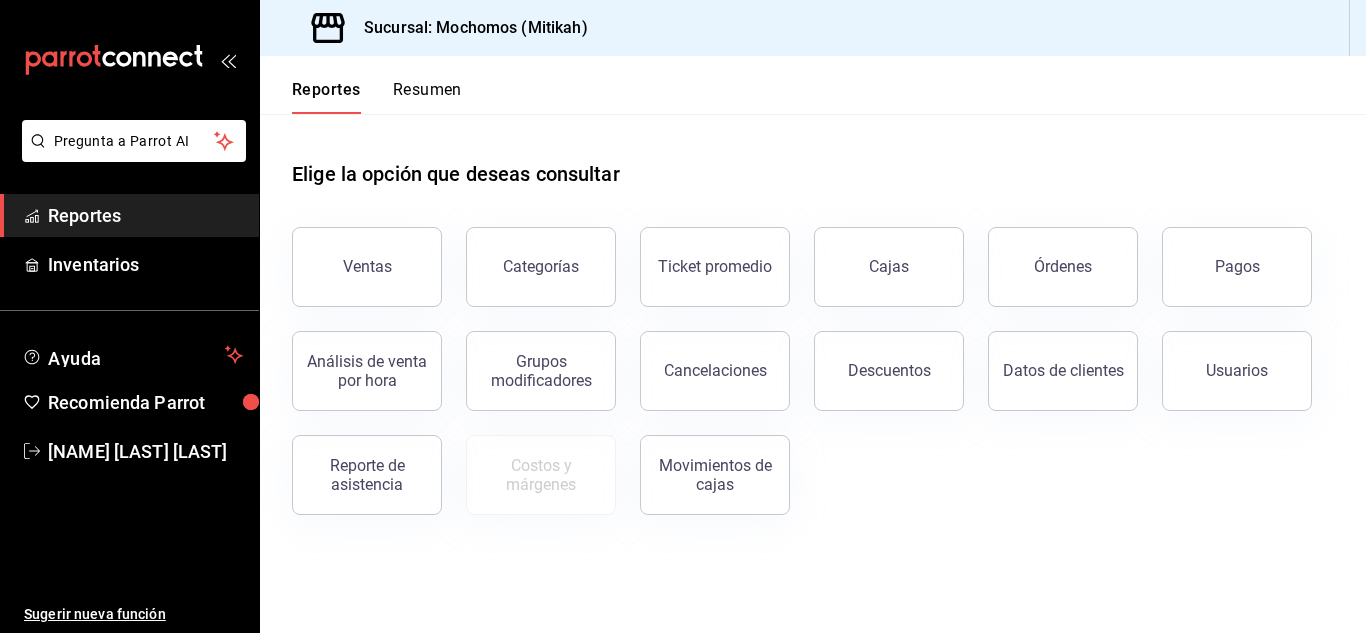 click on "Resumen" at bounding box center (427, 97) 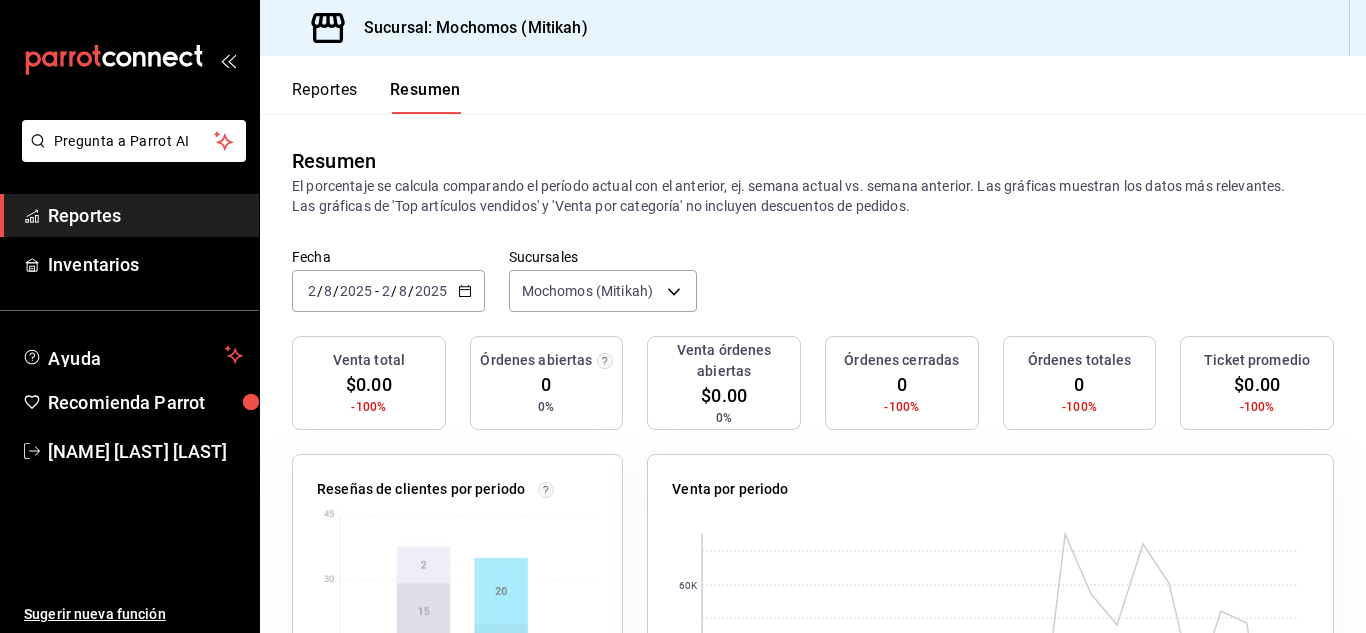 click on "Reportes" at bounding box center (325, 97) 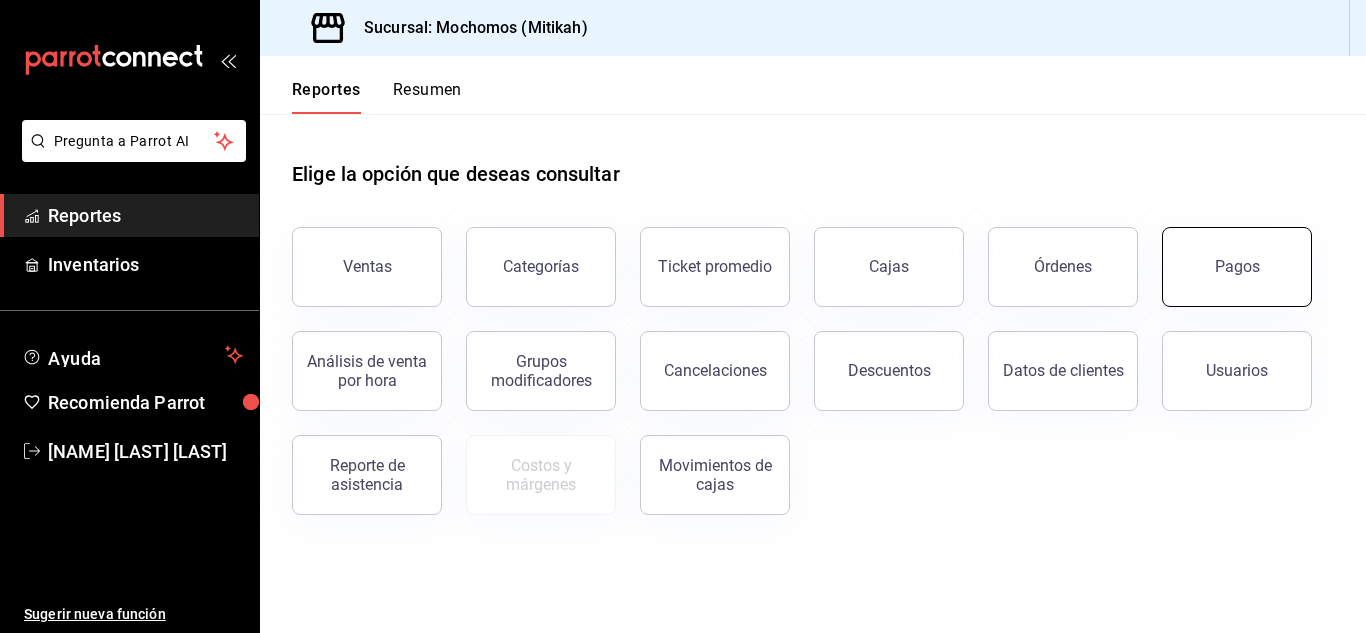 click on "Pagos" at bounding box center (1237, 267) 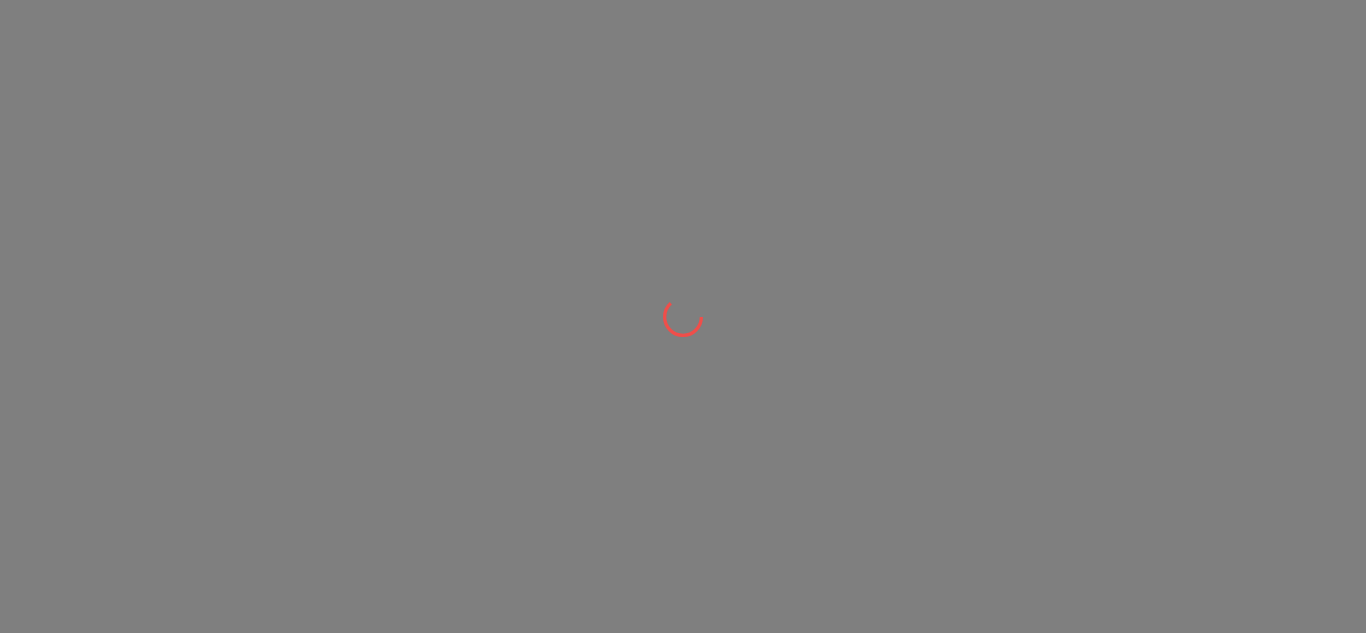 scroll, scrollTop: 0, scrollLeft: 0, axis: both 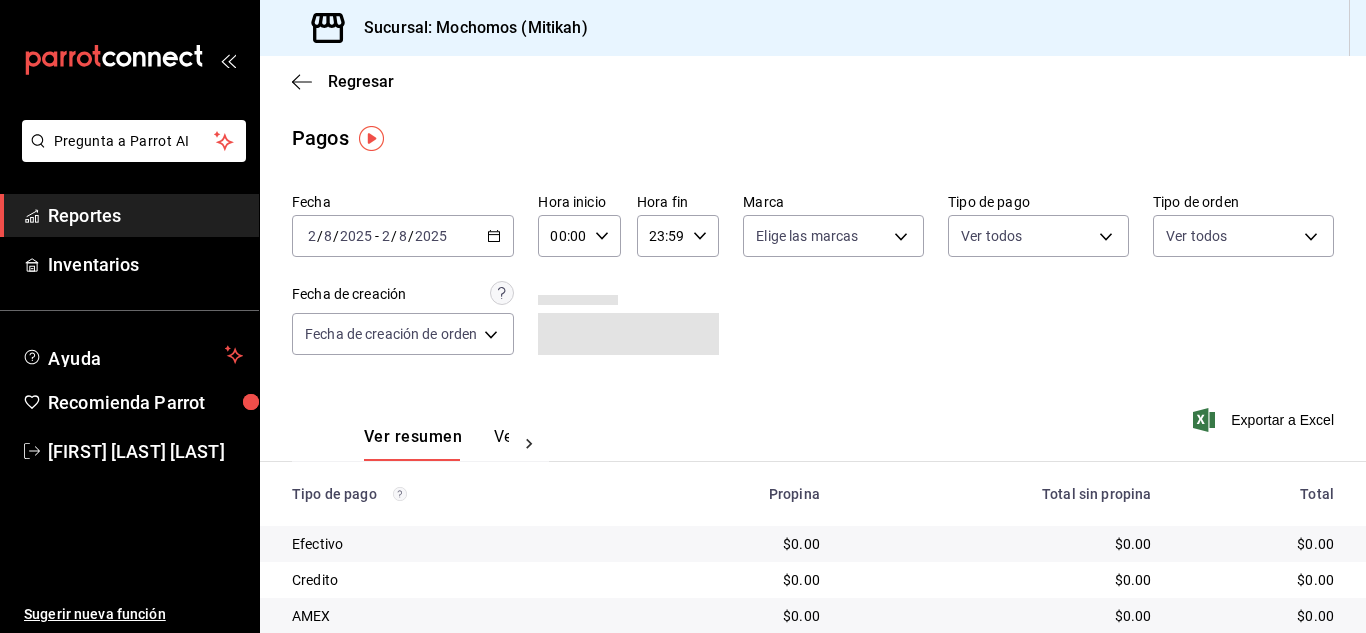 click on "00:00 Hora inicio" at bounding box center [579, 236] 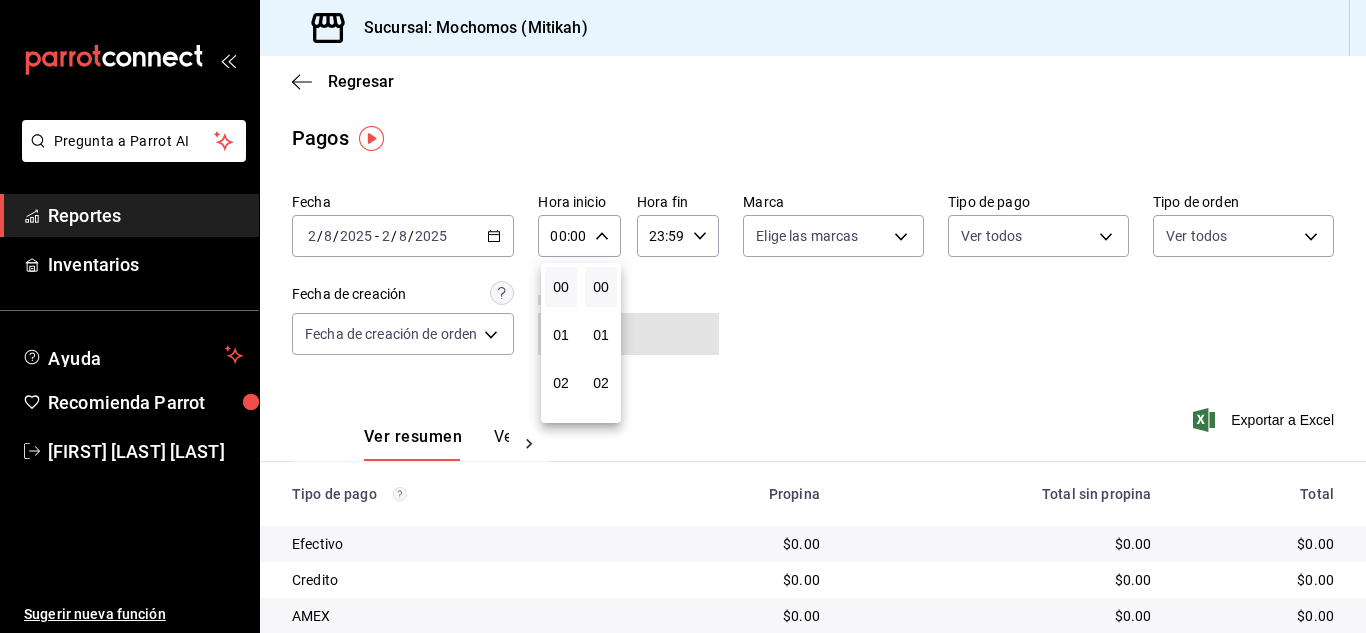 scroll, scrollTop: 200, scrollLeft: 0, axis: vertical 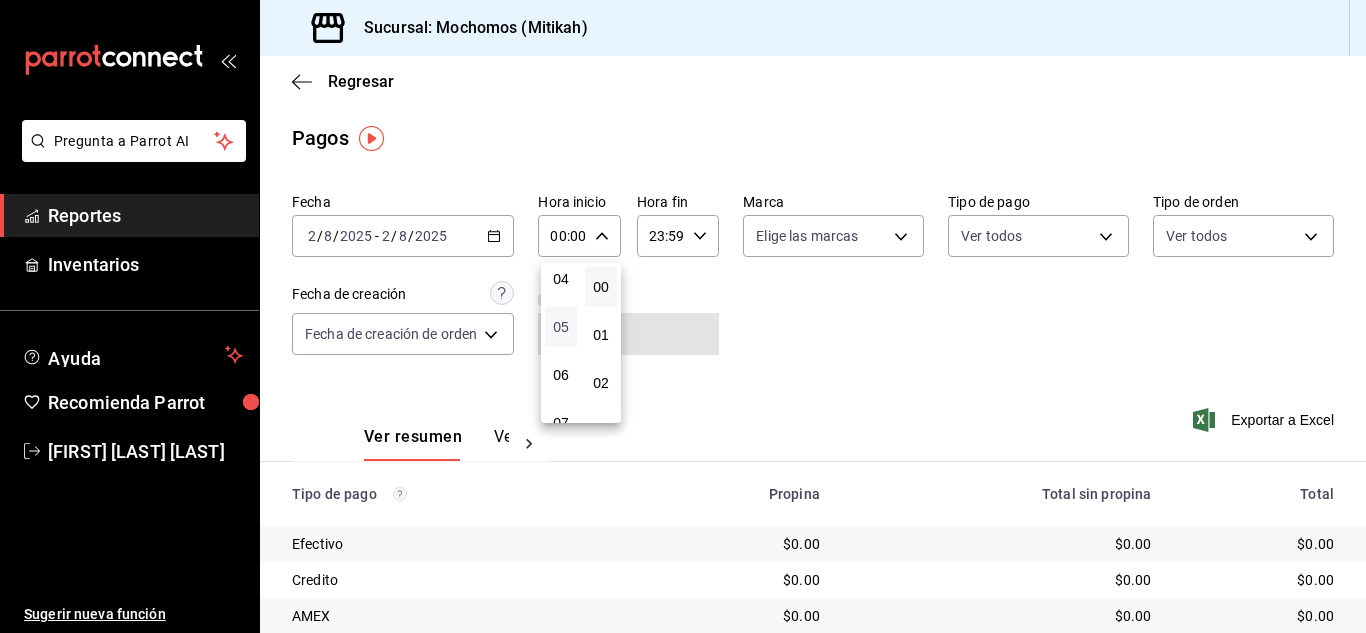 click on "05" at bounding box center [561, 327] 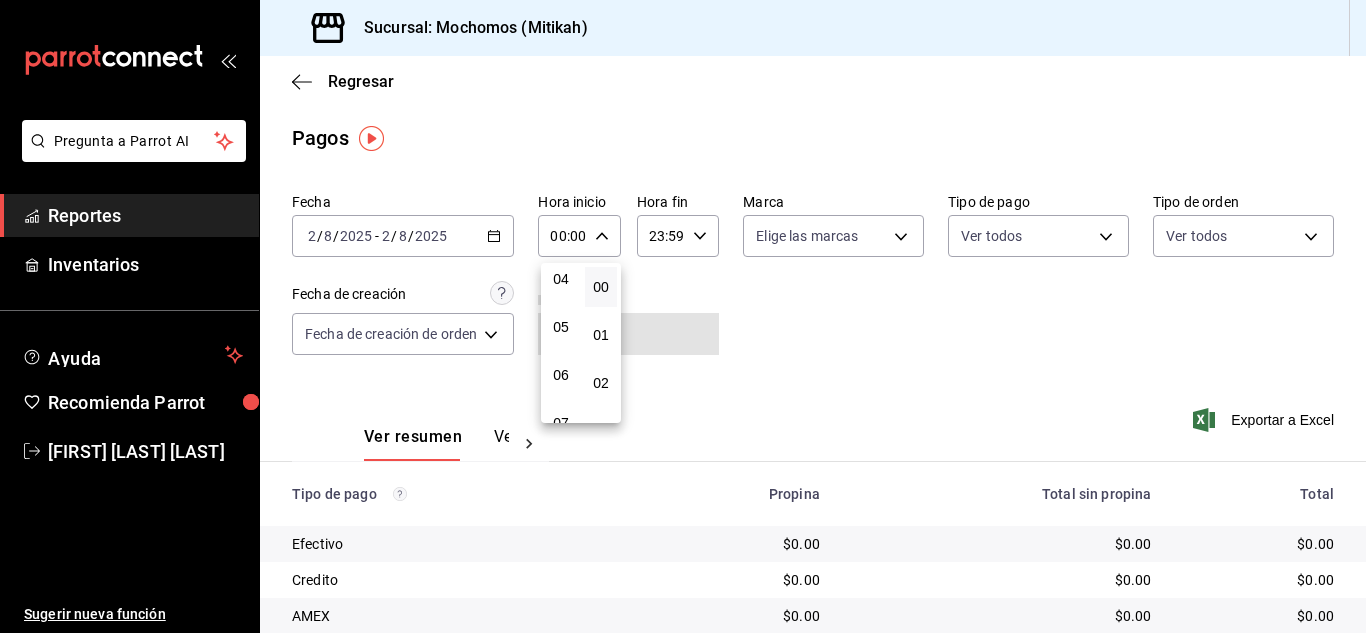 type on "05:00" 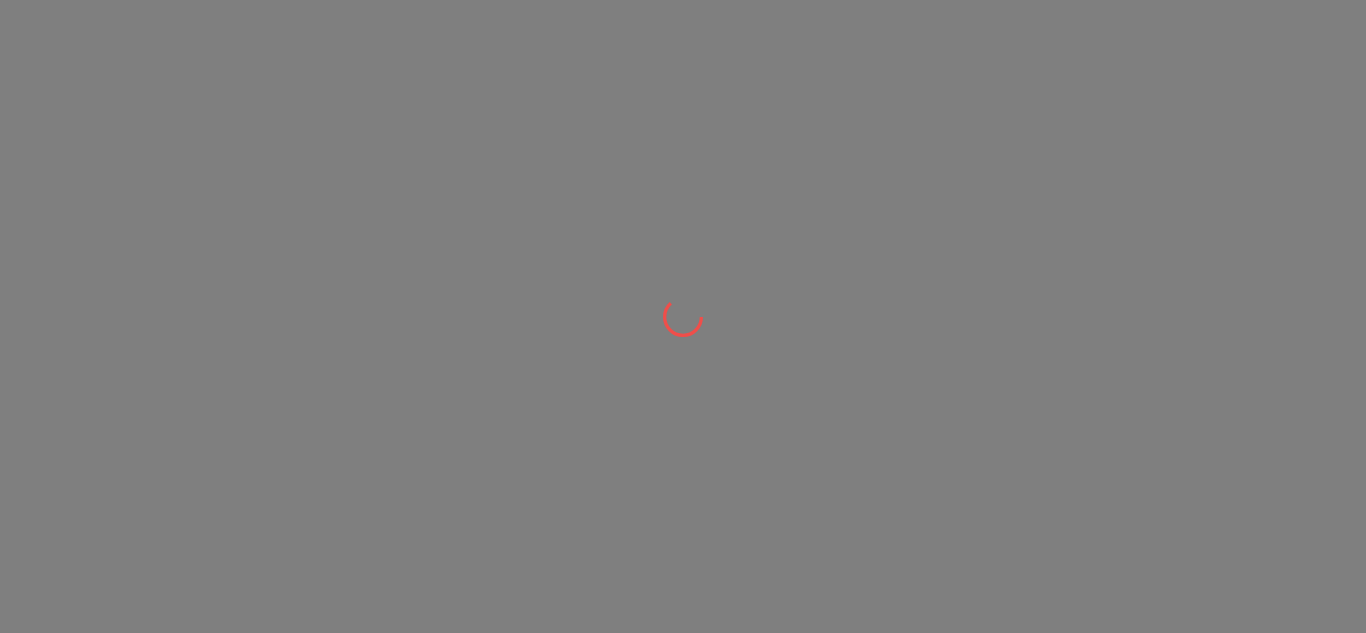 scroll, scrollTop: 0, scrollLeft: 0, axis: both 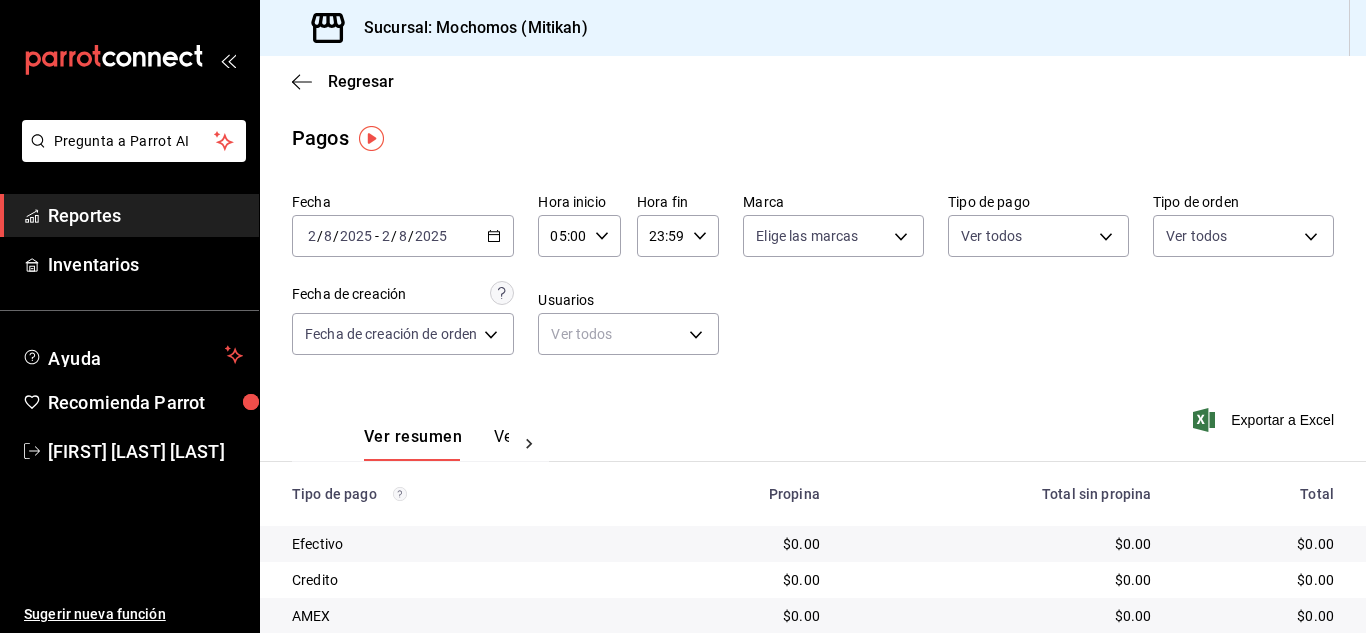 drag, startPoint x: 504, startPoint y: 242, endPoint x: 497, endPoint y: 282, distance: 40.60788 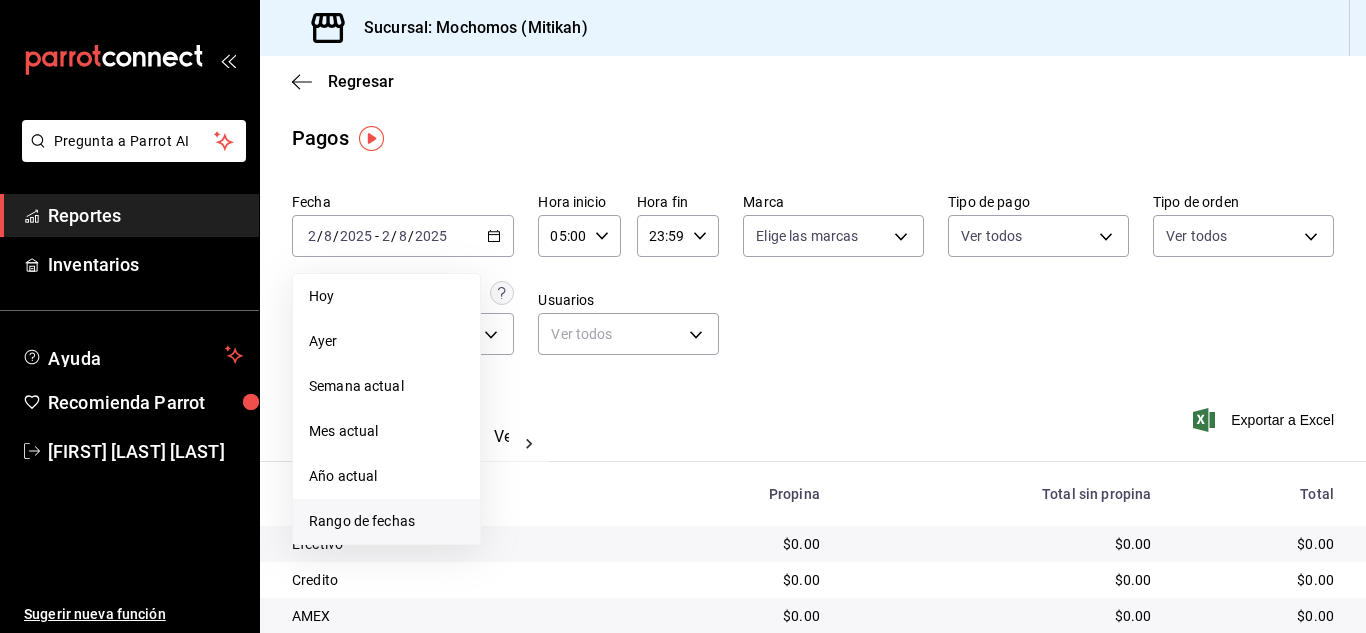 click on "Rango de fechas" at bounding box center [386, 521] 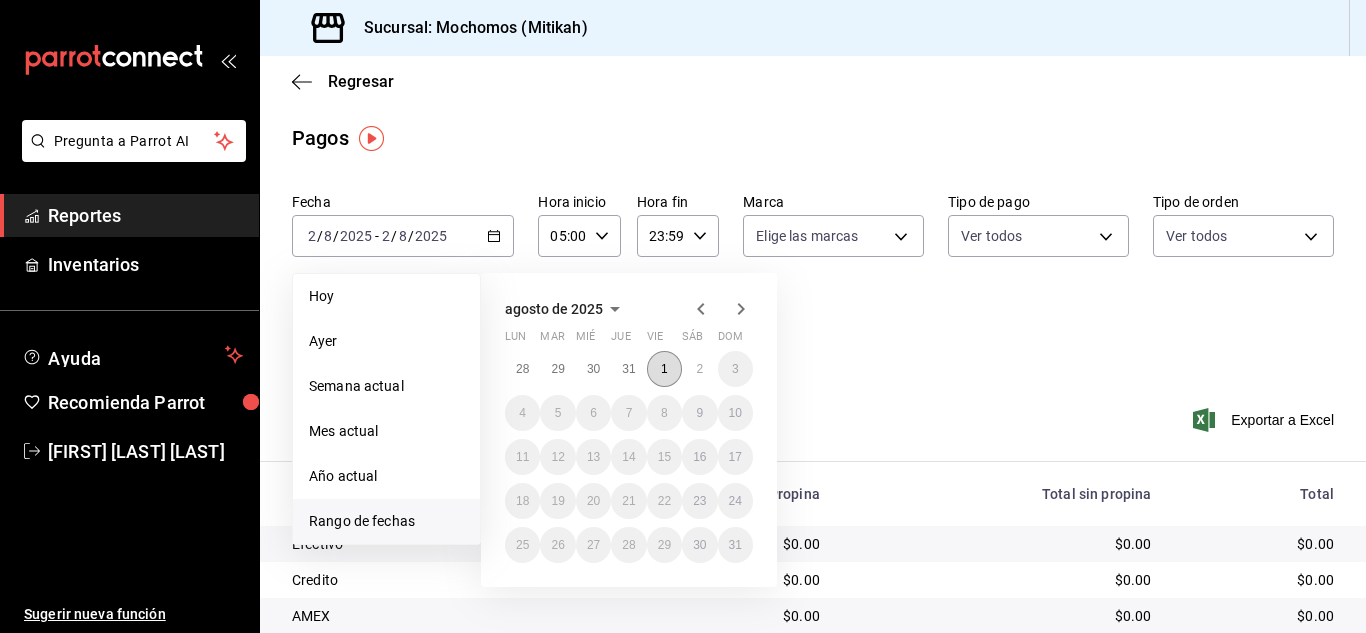 click on "1" at bounding box center (664, 369) 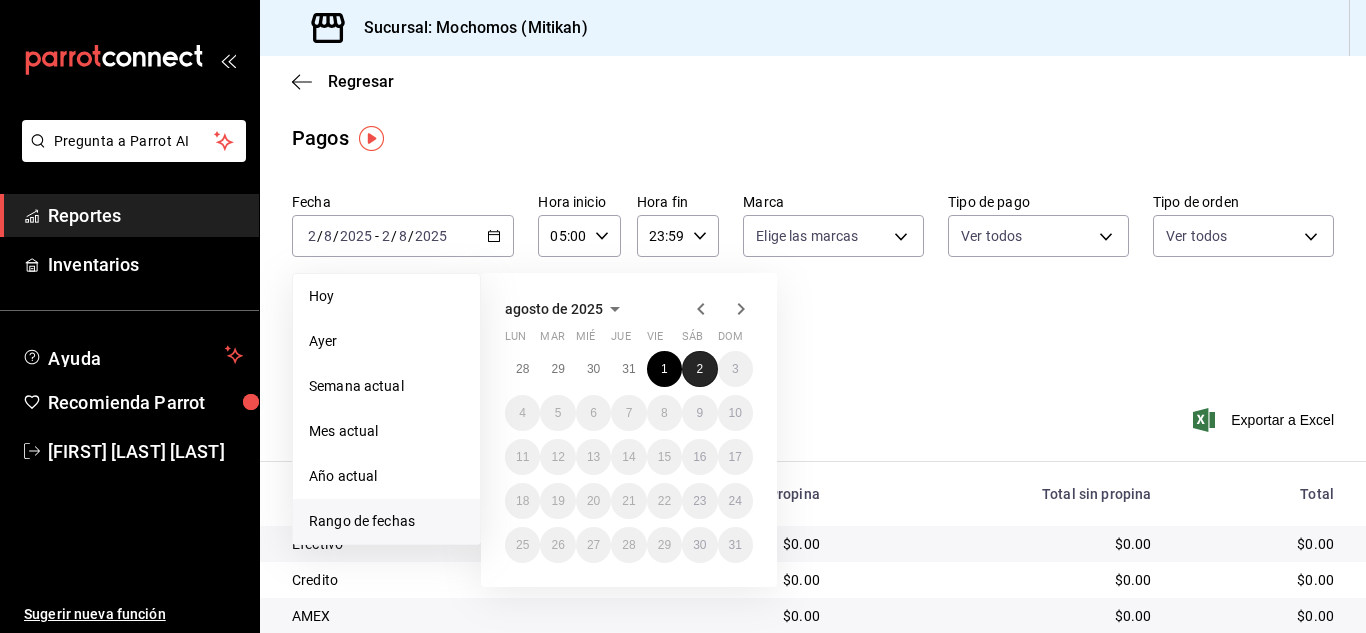click on "2" at bounding box center [699, 369] 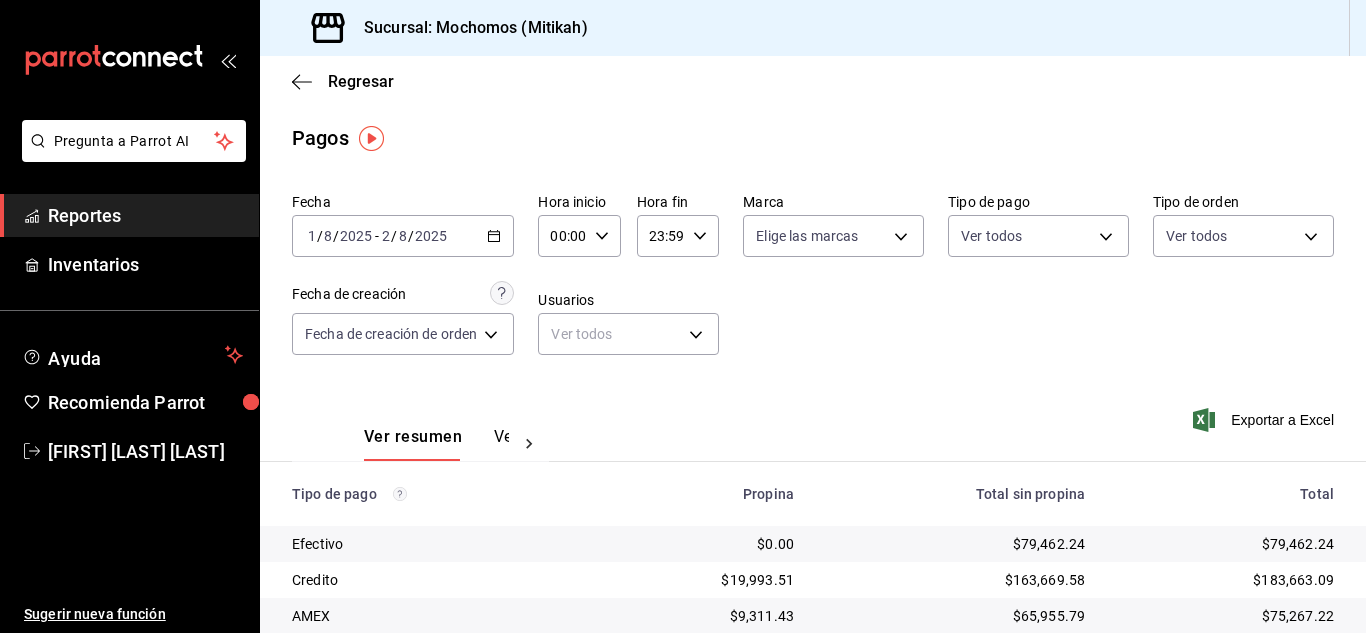 click 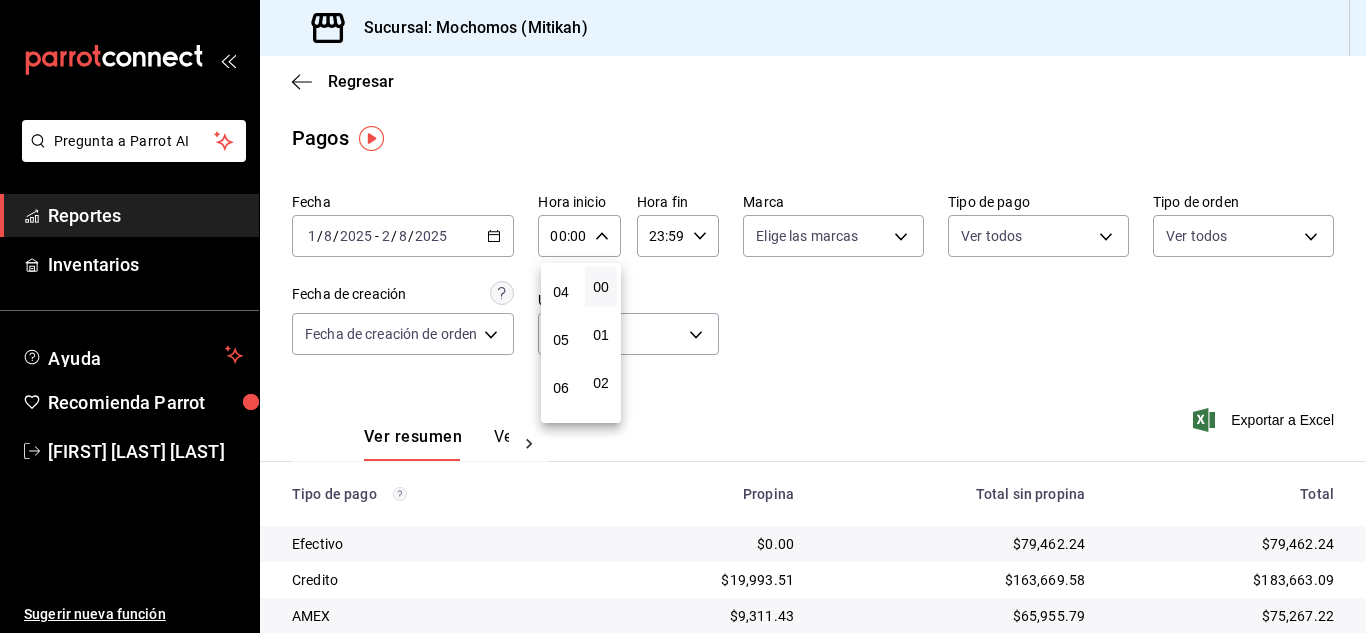 scroll, scrollTop: 200, scrollLeft: 0, axis: vertical 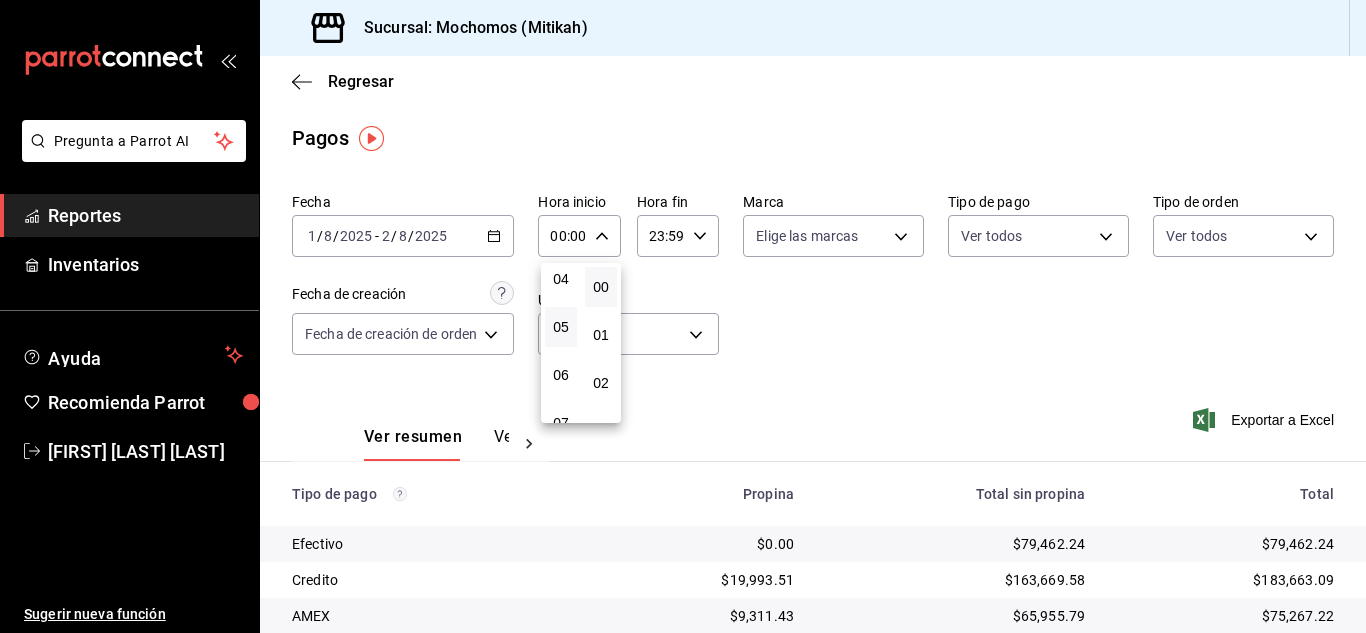 drag, startPoint x: 565, startPoint y: 335, endPoint x: 717, endPoint y: 244, distance: 177.15813 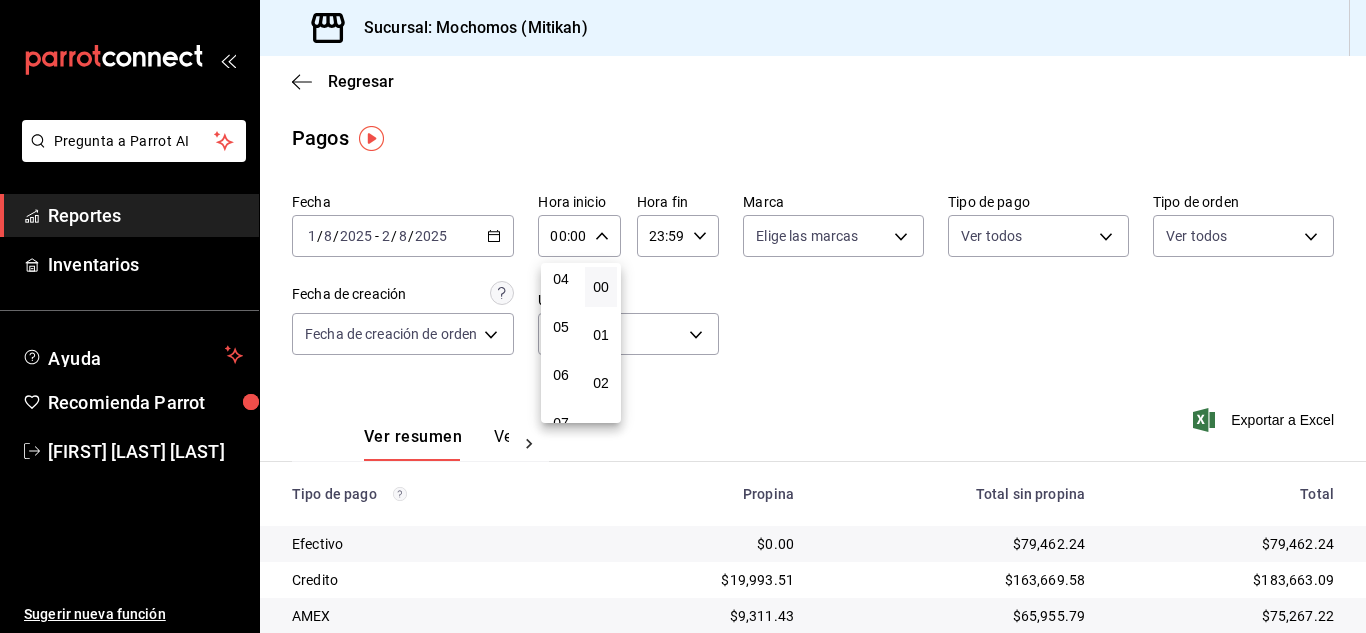 type on "05:00" 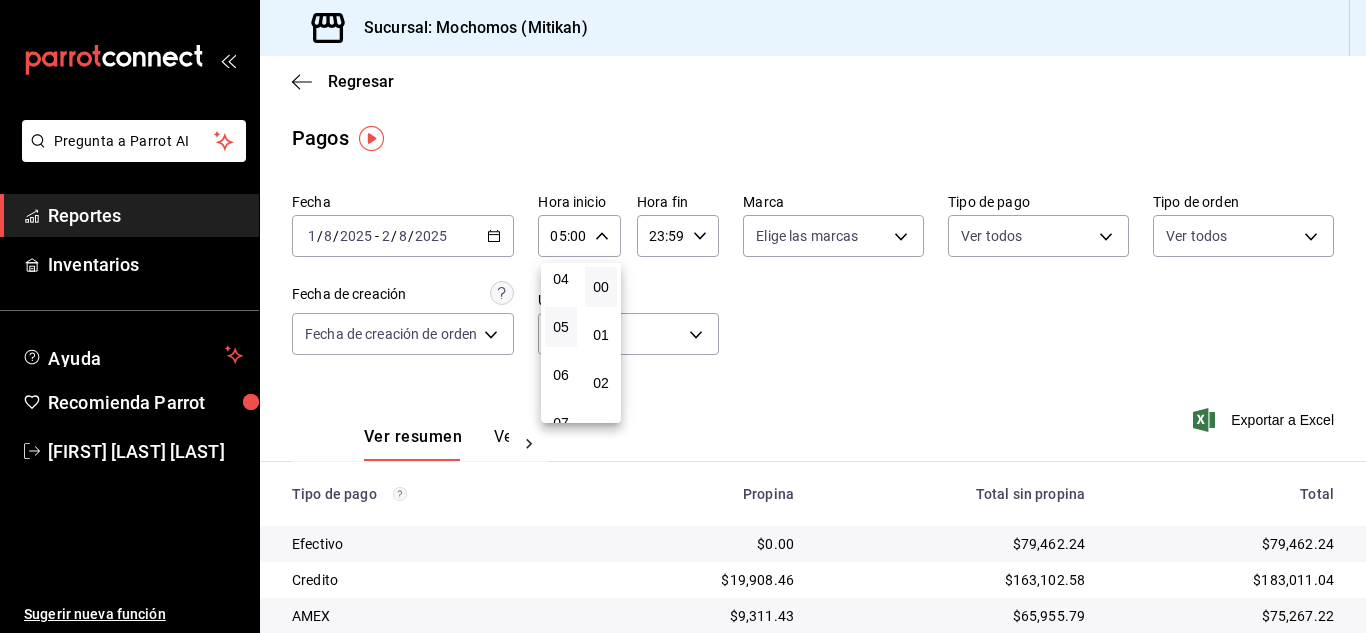 click at bounding box center [683, 316] 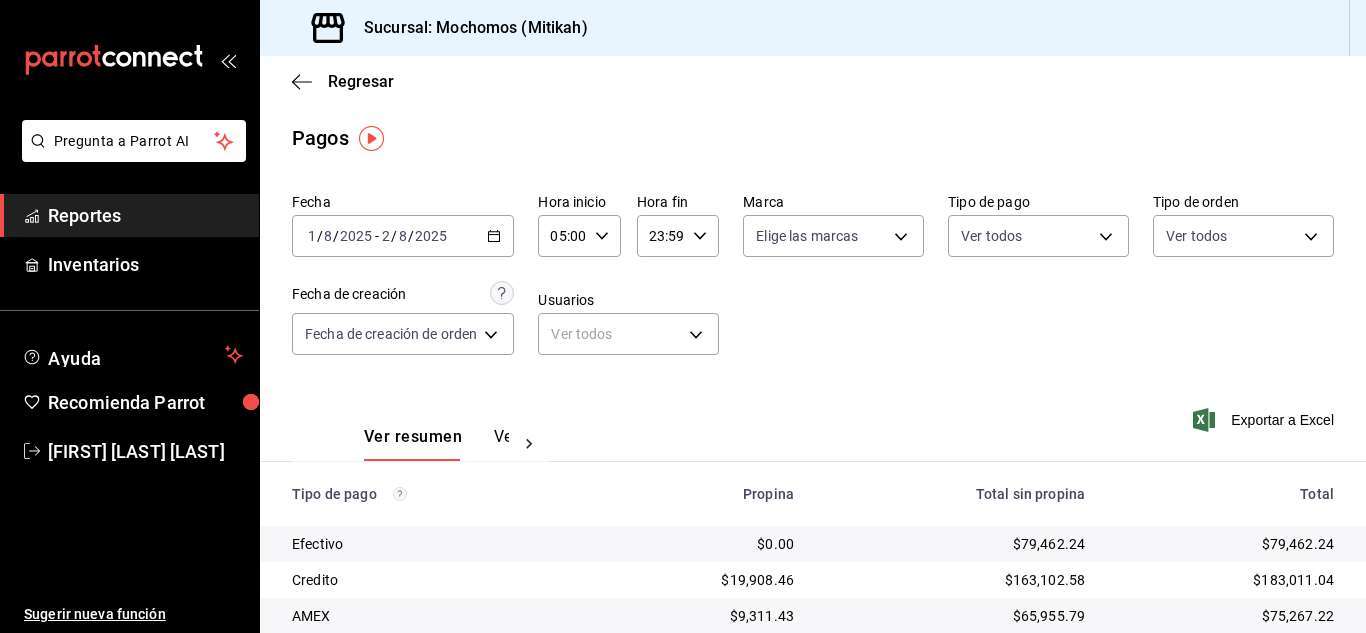 click 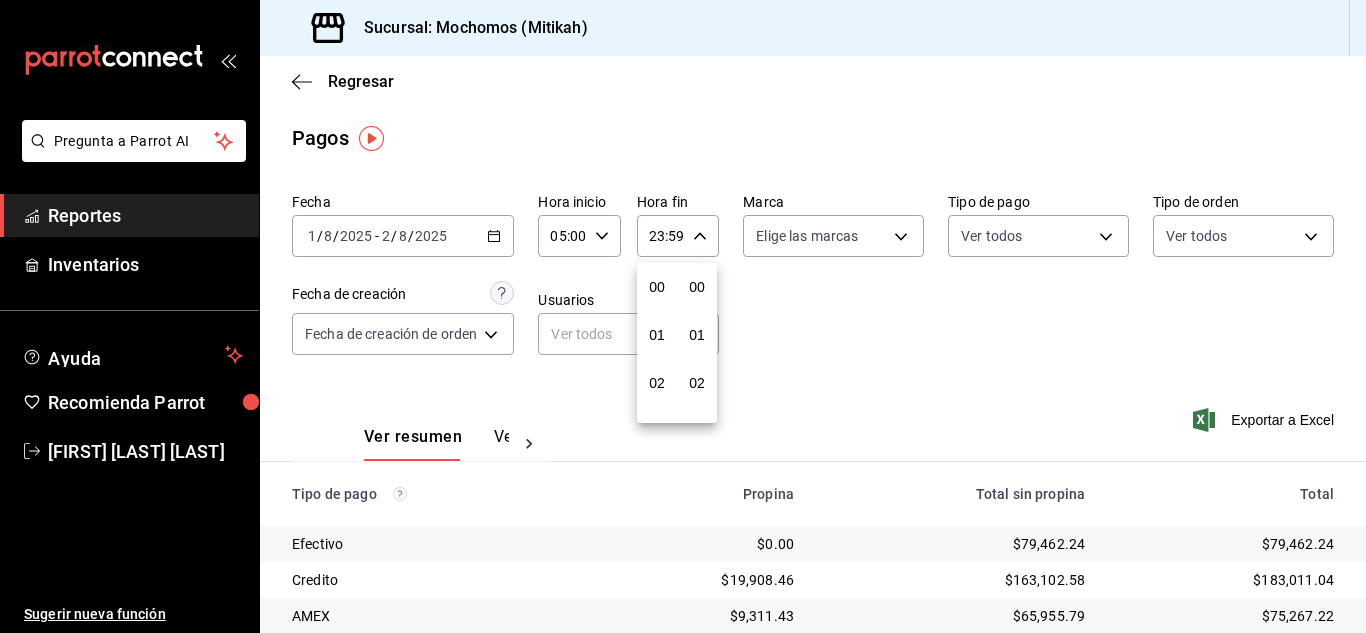scroll, scrollTop: 992, scrollLeft: 0, axis: vertical 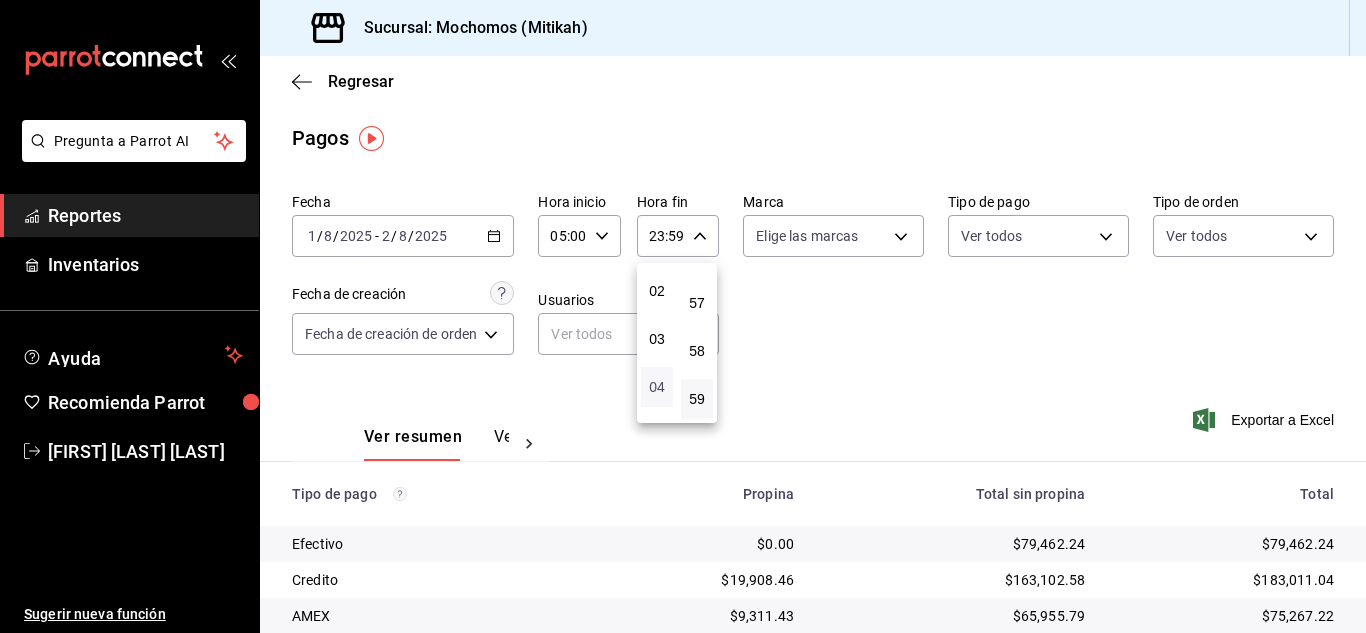 click on "04" at bounding box center (657, 387) 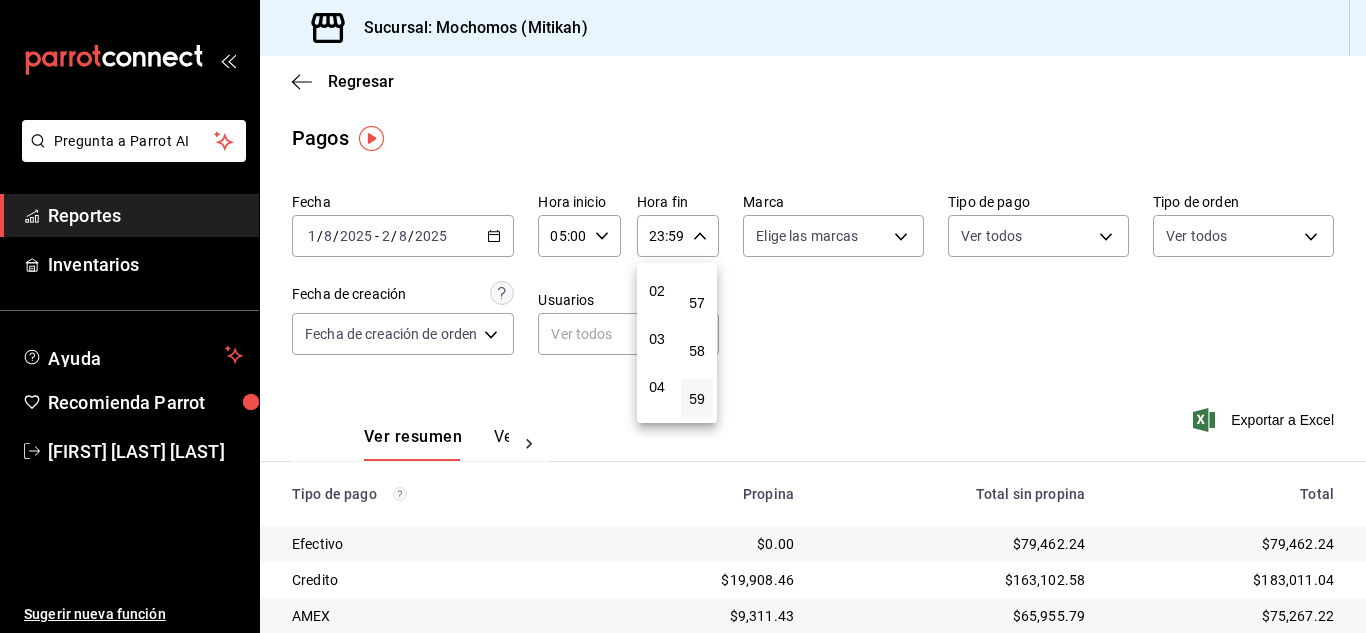 type on "04:59" 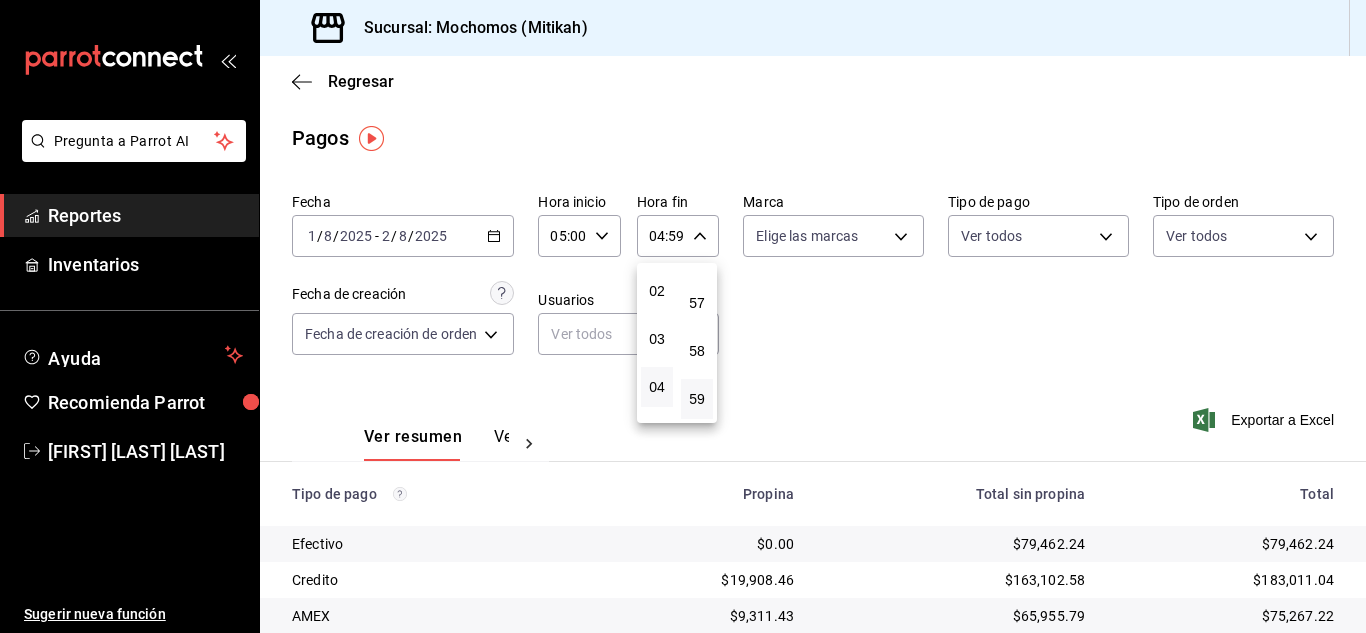 click at bounding box center (683, 316) 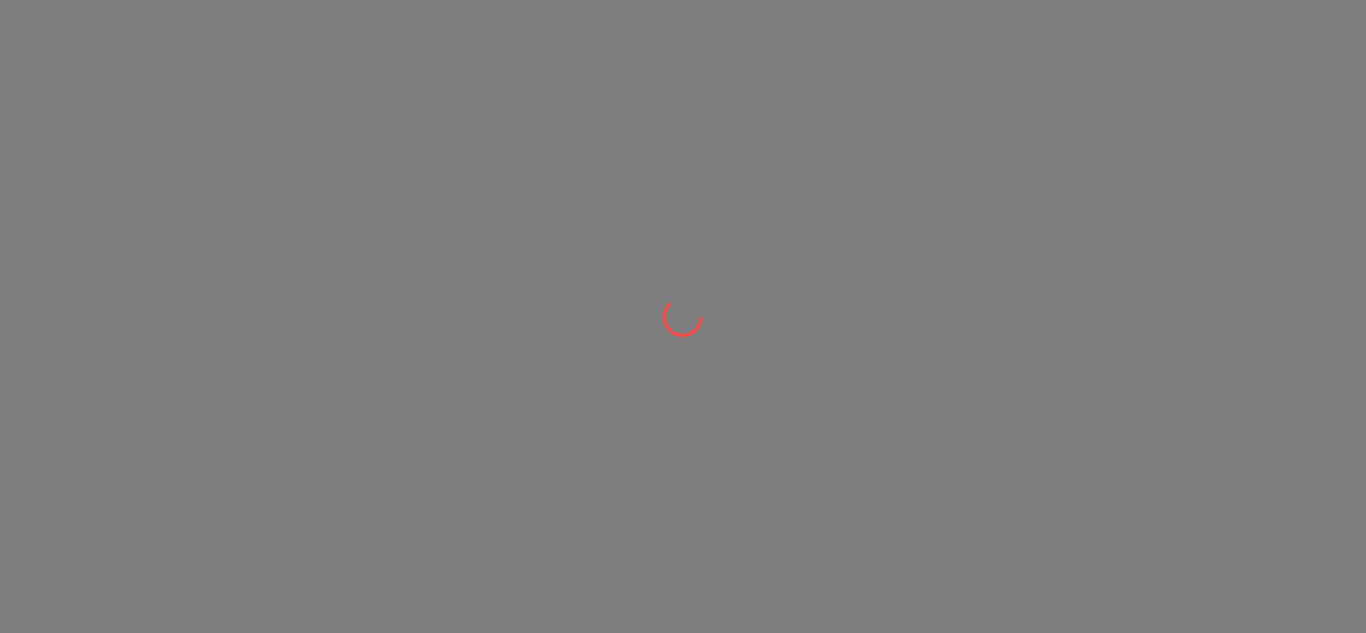 scroll, scrollTop: 0, scrollLeft: 0, axis: both 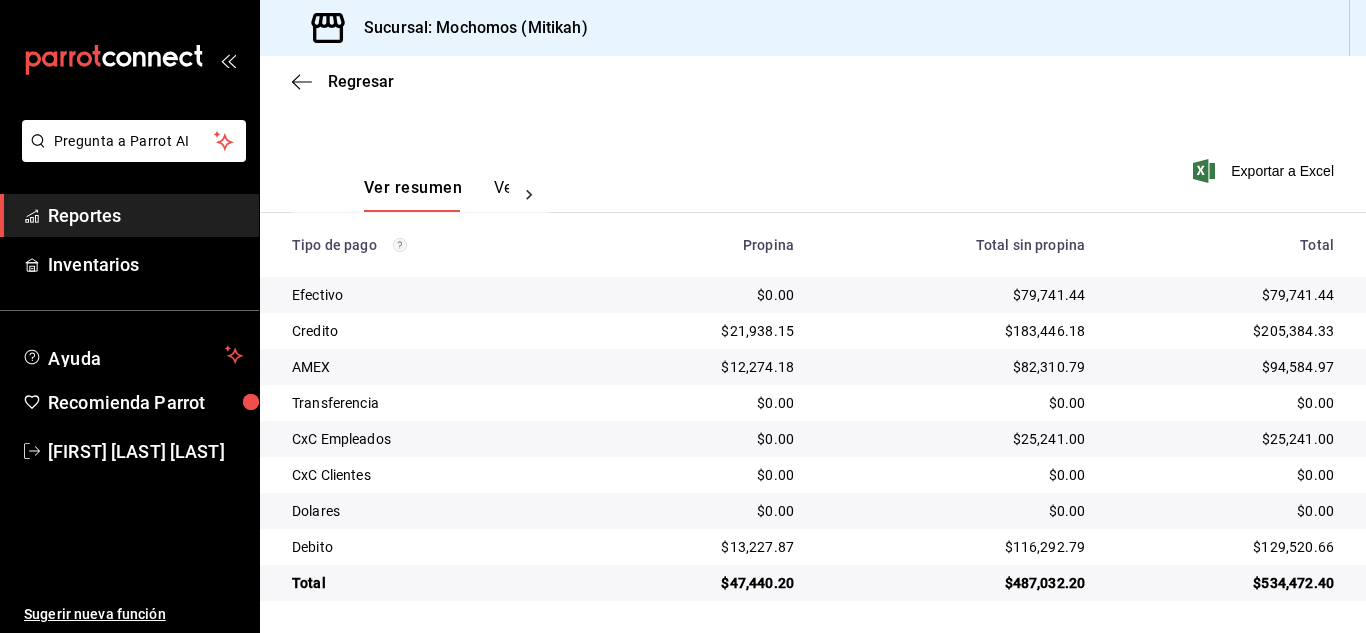 type 